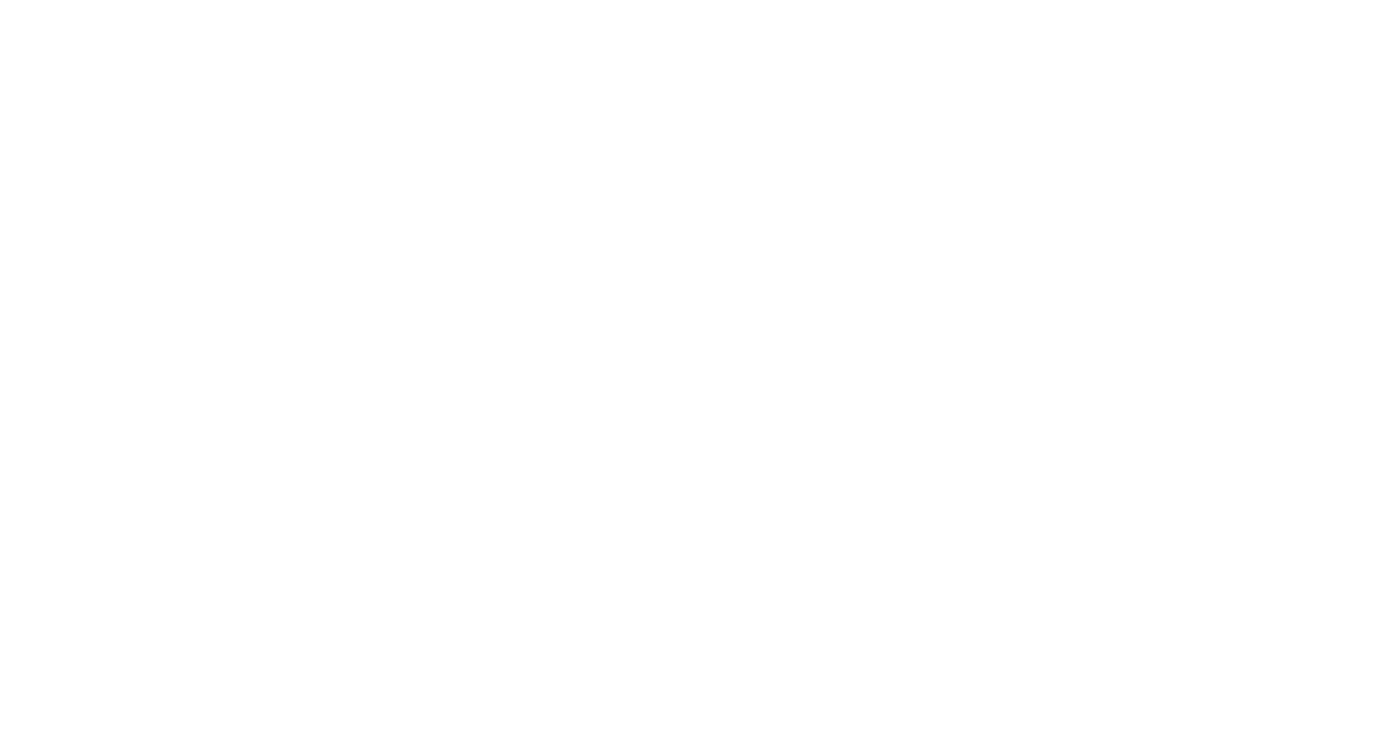 scroll, scrollTop: 0, scrollLeft: 0, axis: both 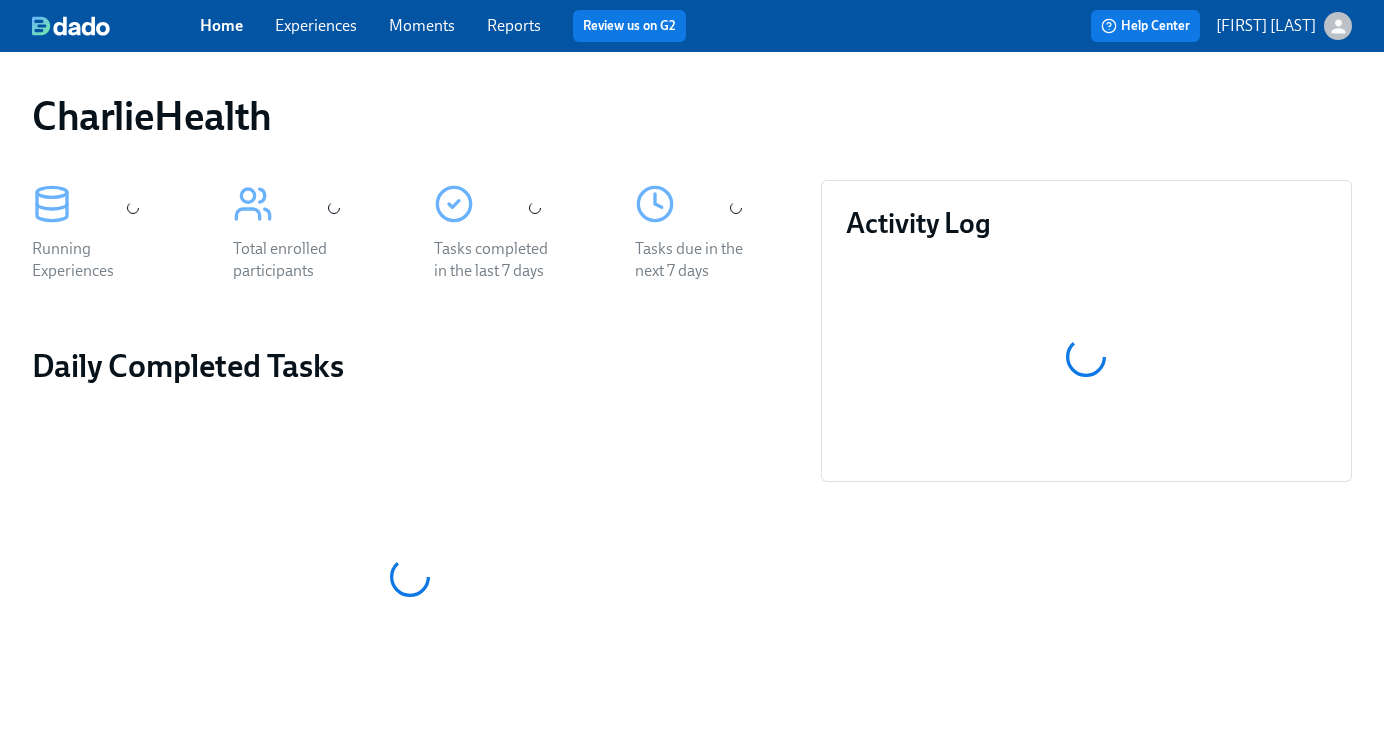 click on "Experiences" at bounding box center (316, 25) 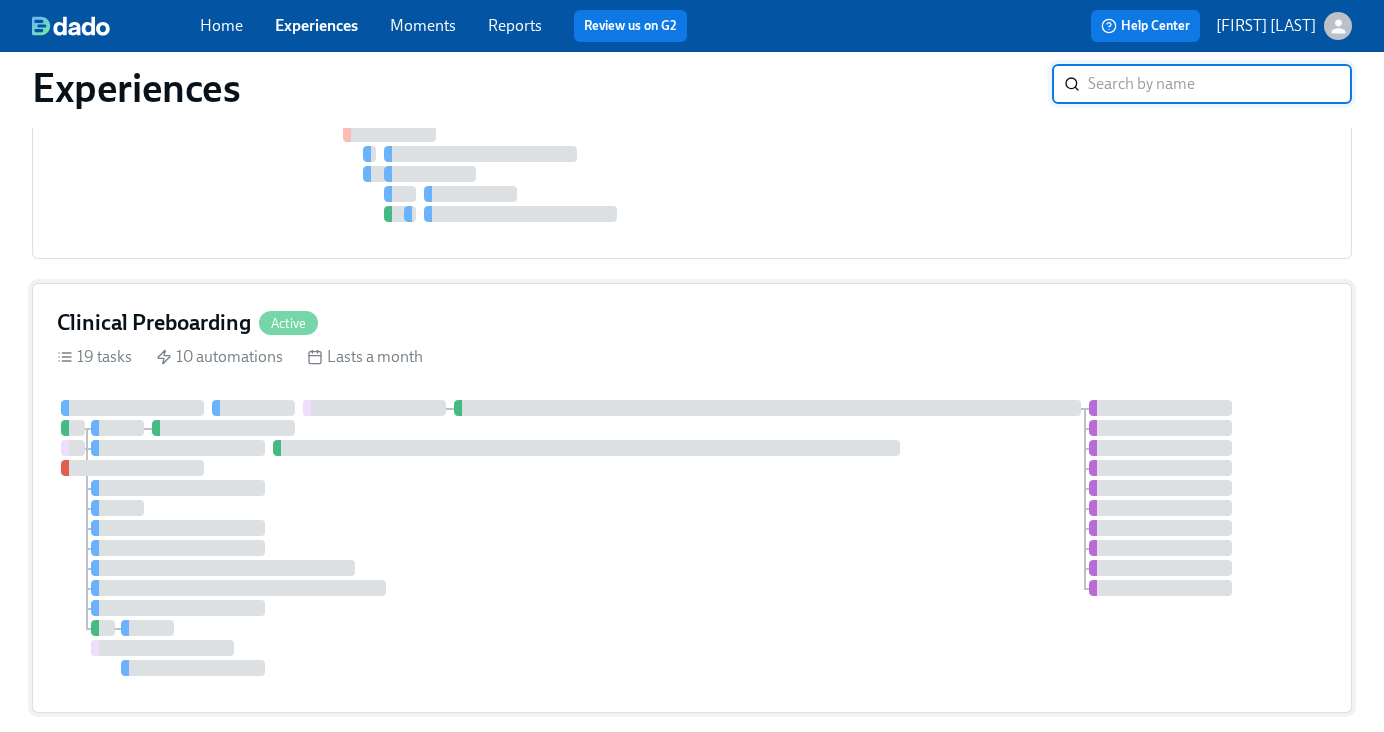 scroll, scrollTop: 482, scrollLeft: 0, axis: vertical 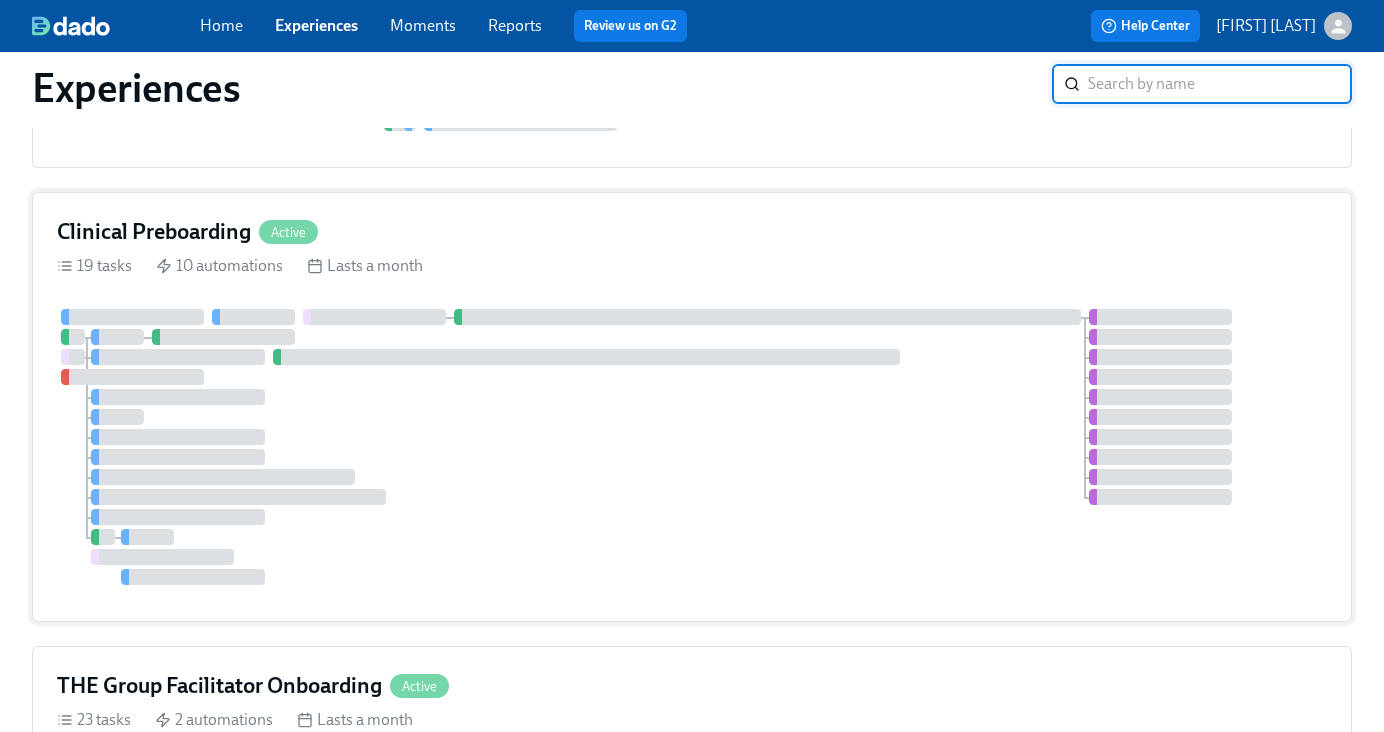 click on "Clinical Preboarding" at bounding box center [154, 232] 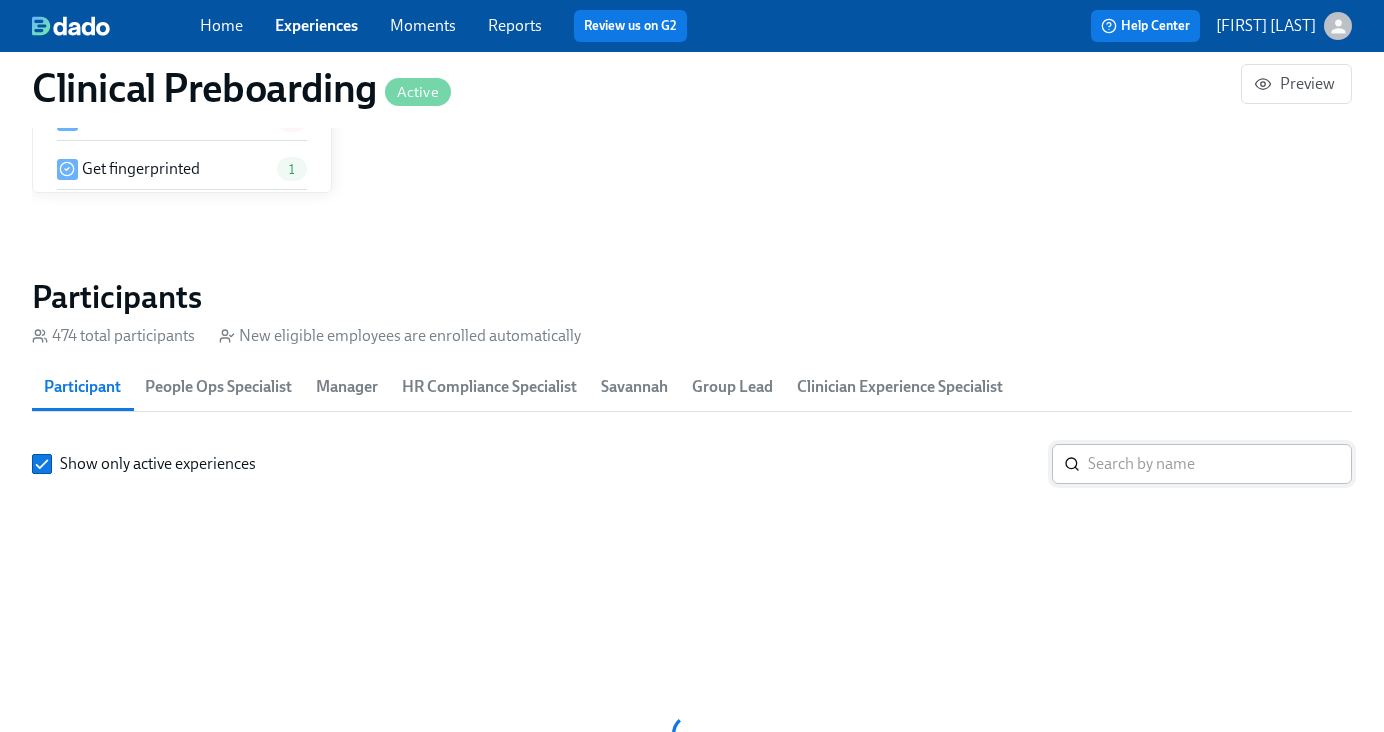 scroll, scrollTop: 2125, scrollLeft: 0, axis: vertical 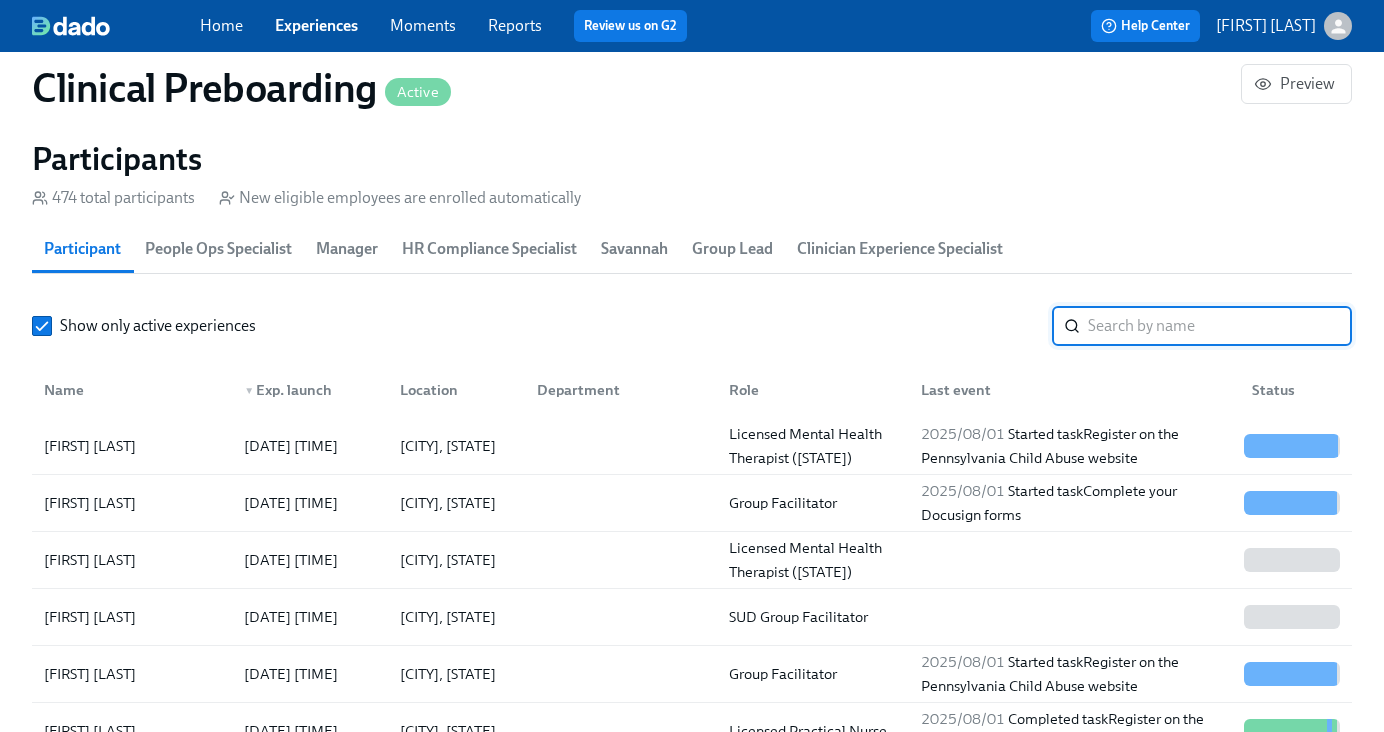 click at bounding box center (1220, 326) 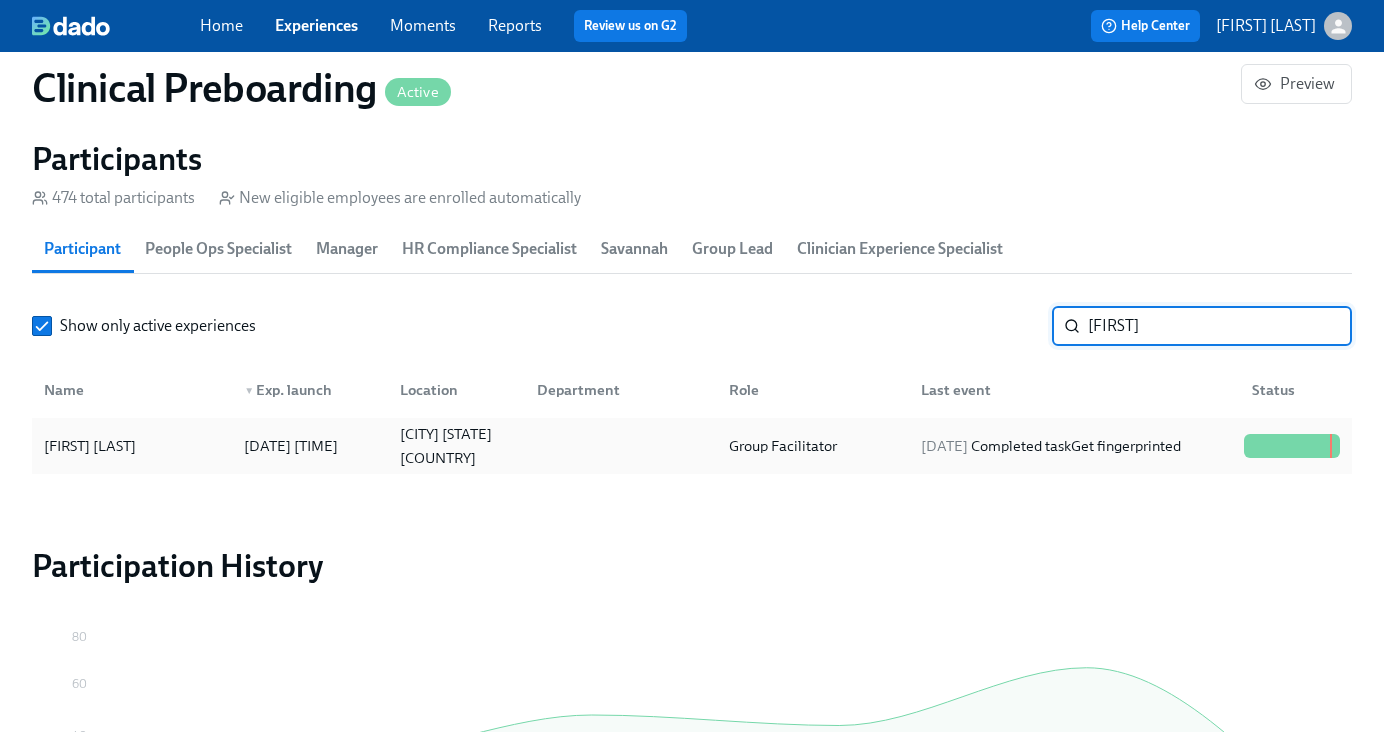 type on "[FIRST]" 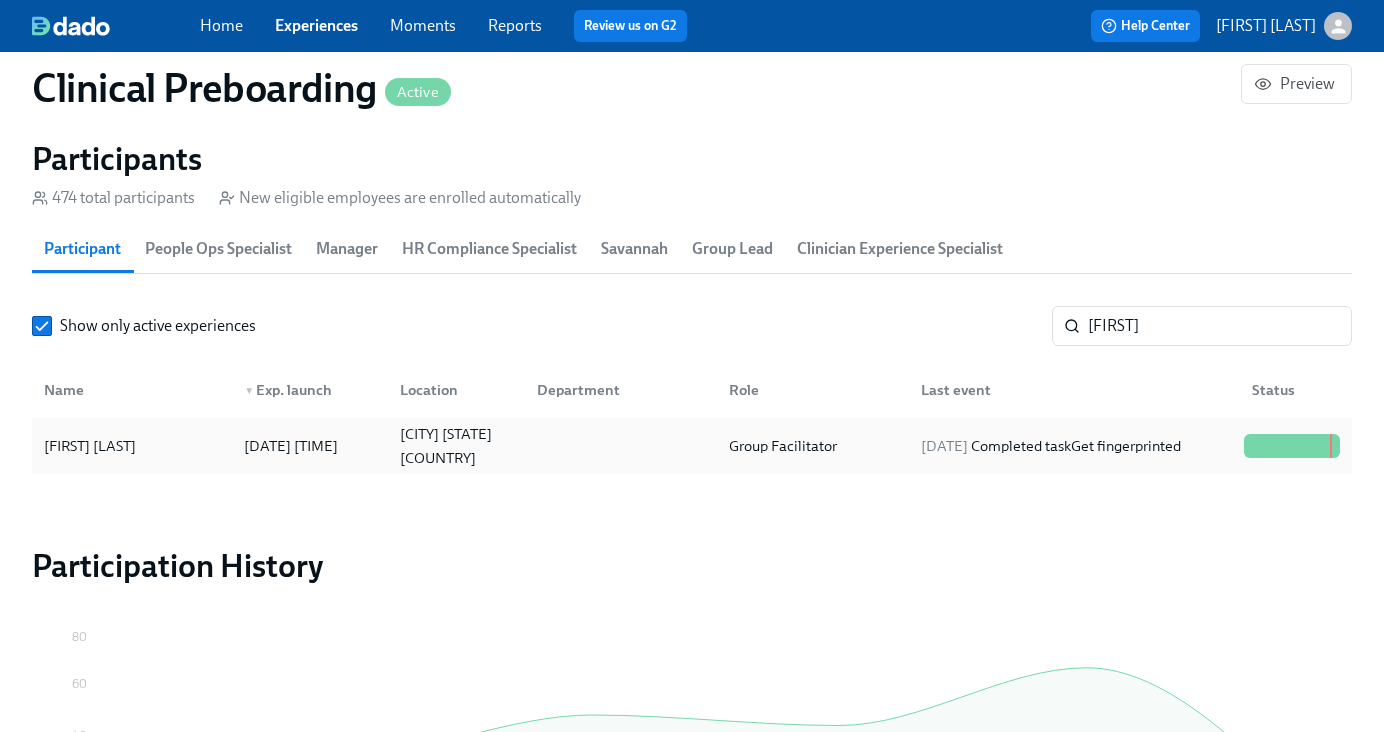 click on "Group Facilitator" at bounding box center [809, 446] 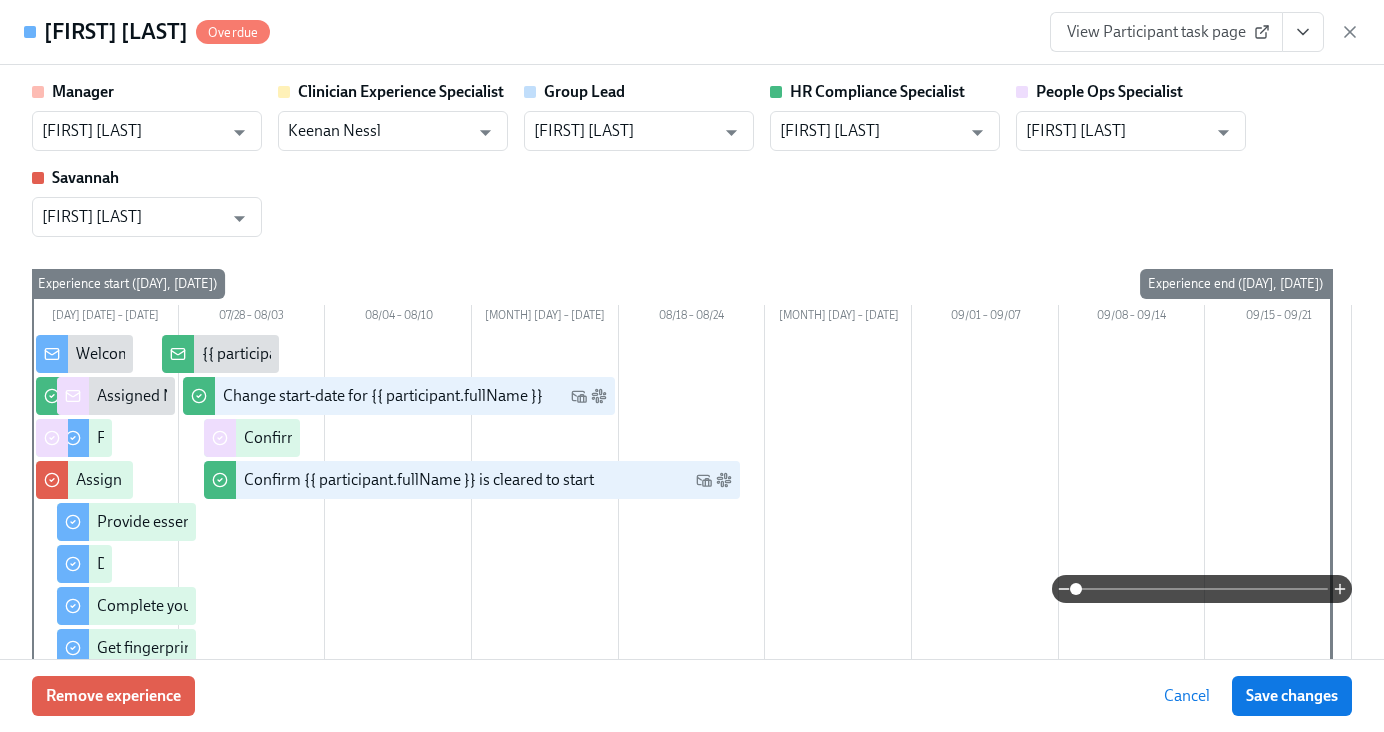 click 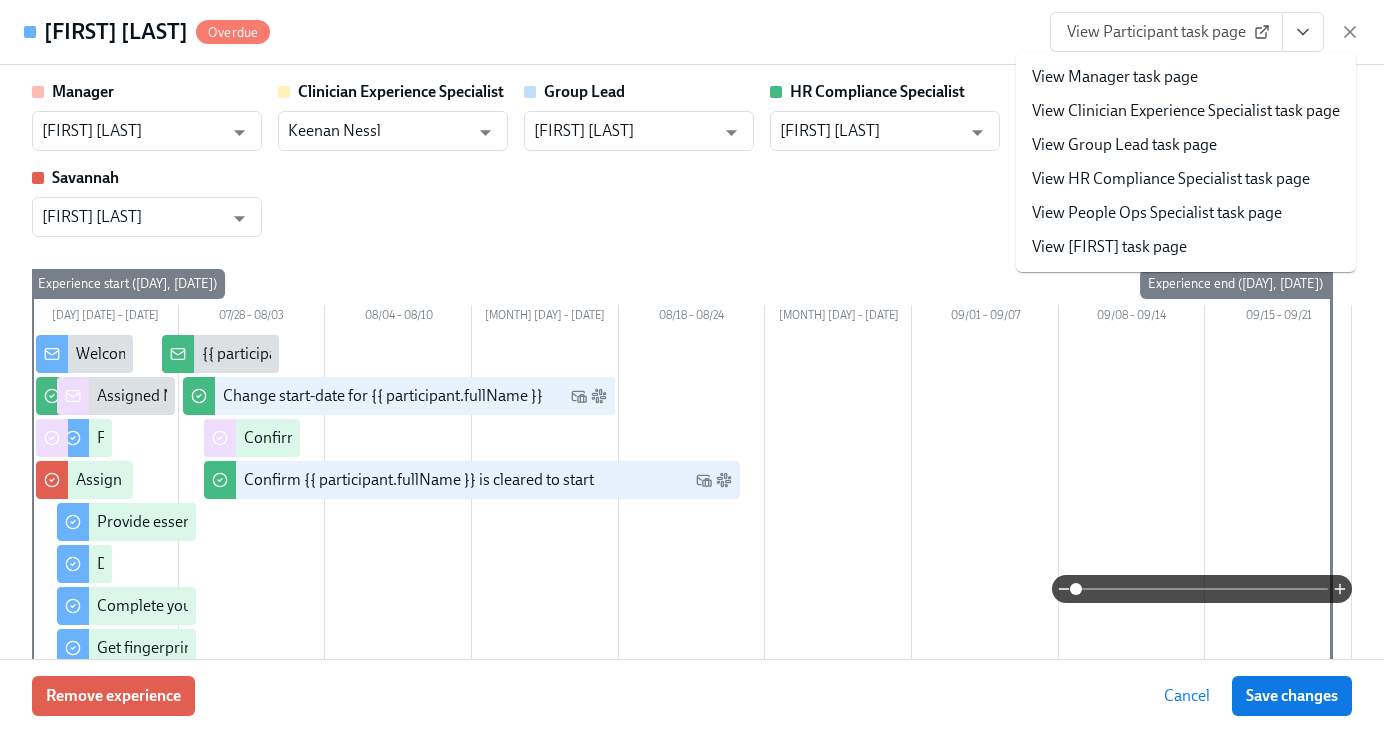 click on "View HR Compliance Specialist task page" at bounding box center (1171, 179) 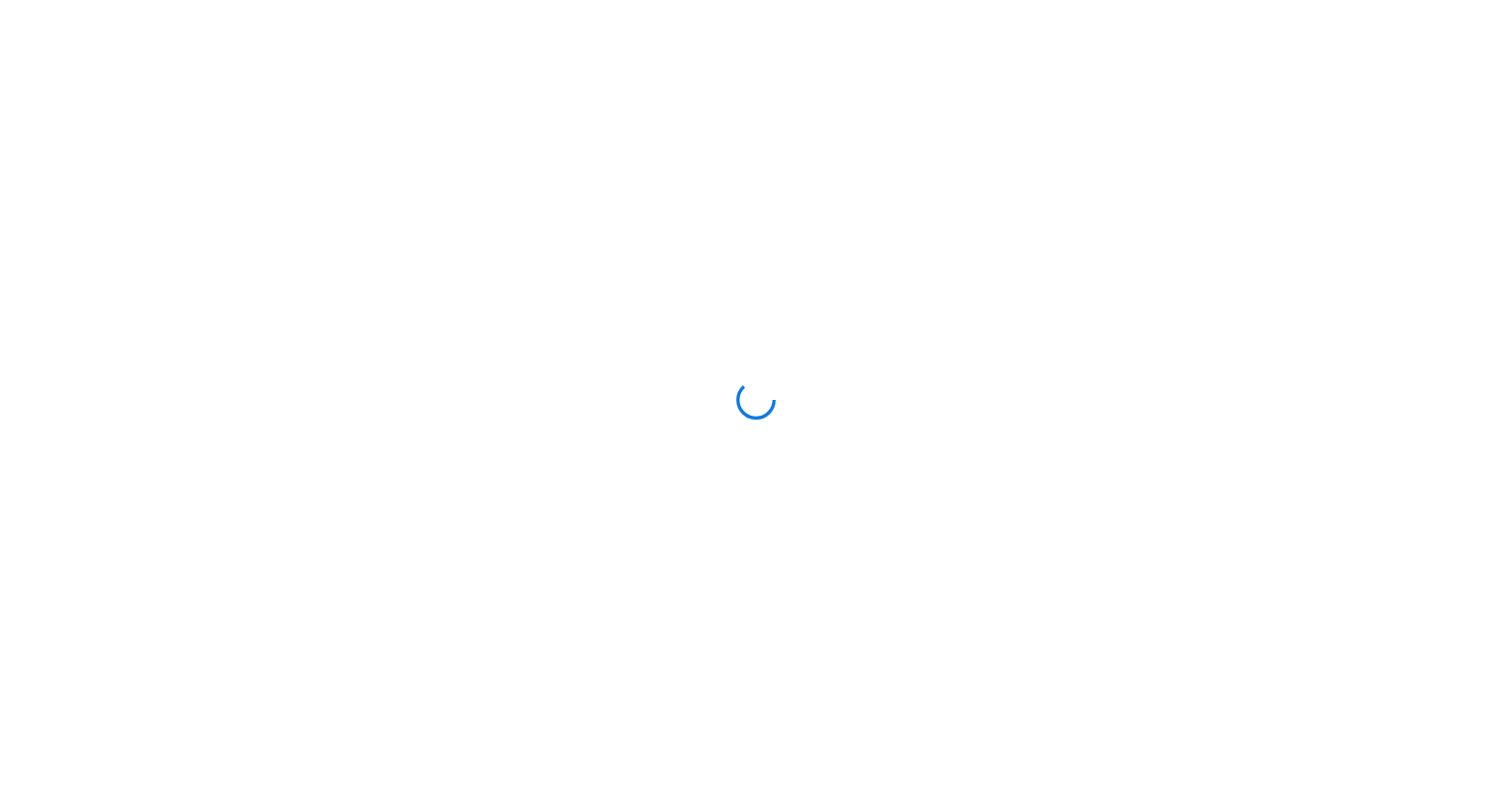 scroll, scrollTop: 0, scrollLeft: 0, axis: both 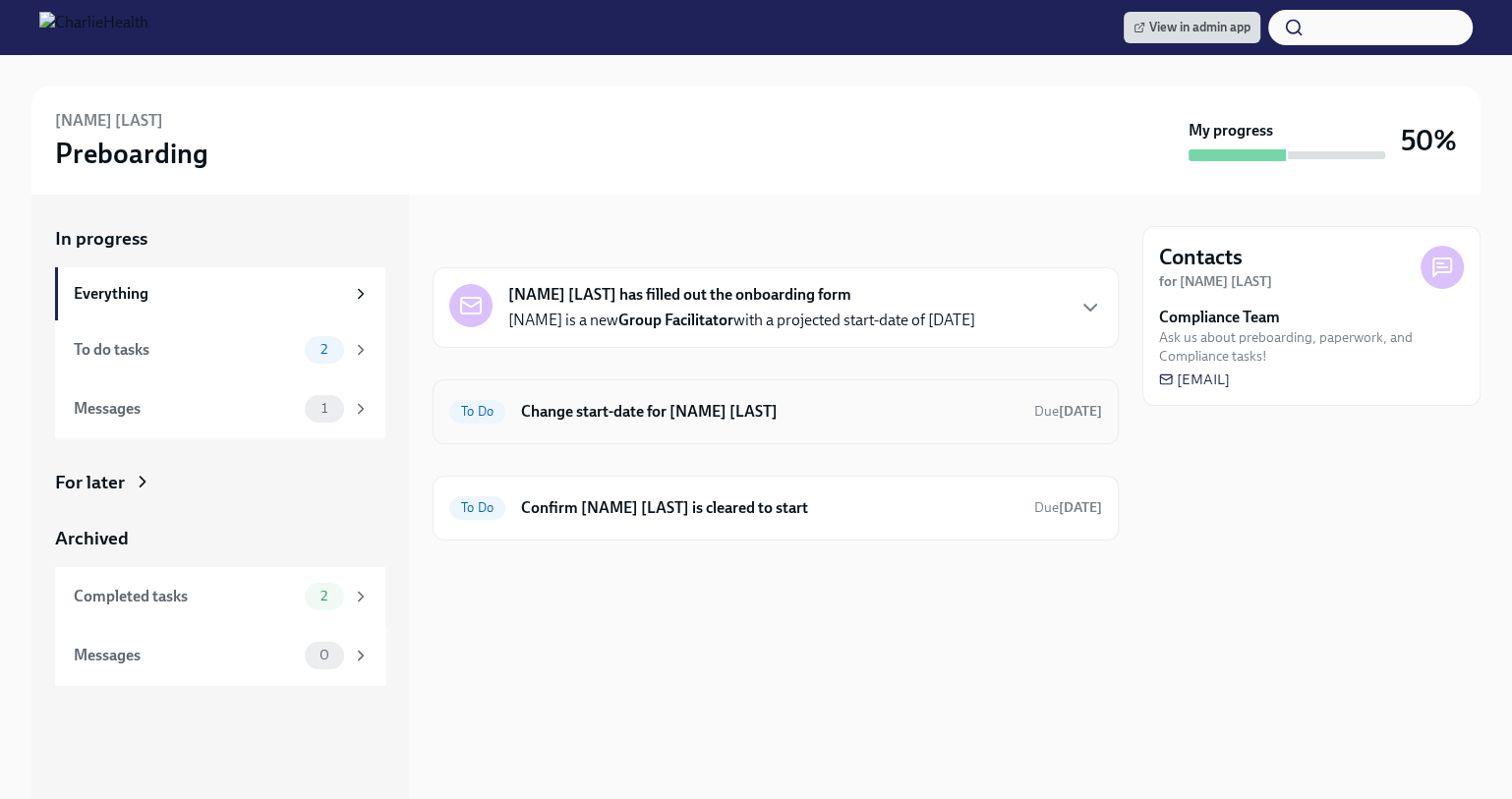 click on "To Do Change start-date for [NAME] [LAST] Due  [DATE]" at bounding box center [776, 412] 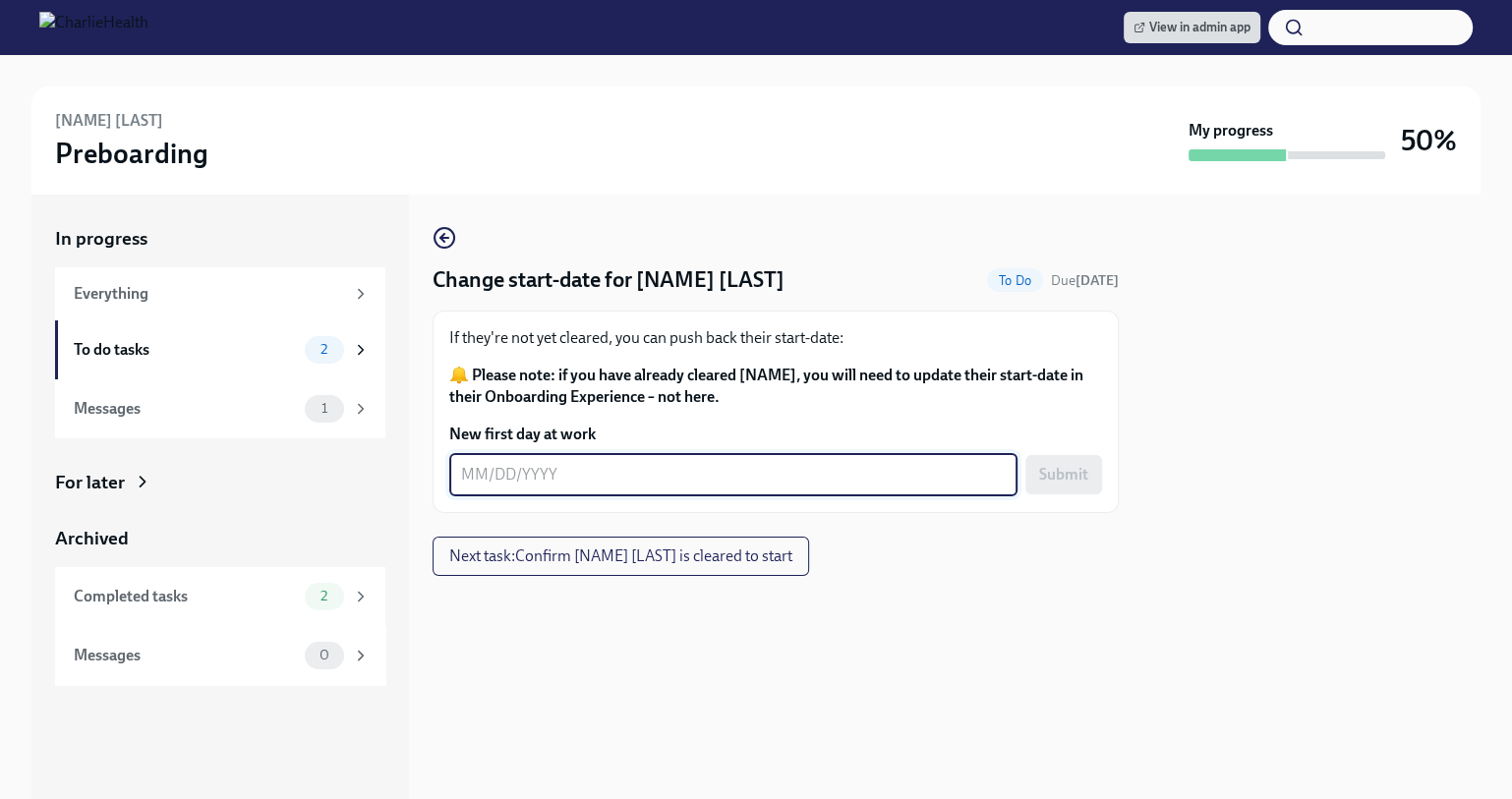 click on "New first day at work" at bounding box center [733, 475] 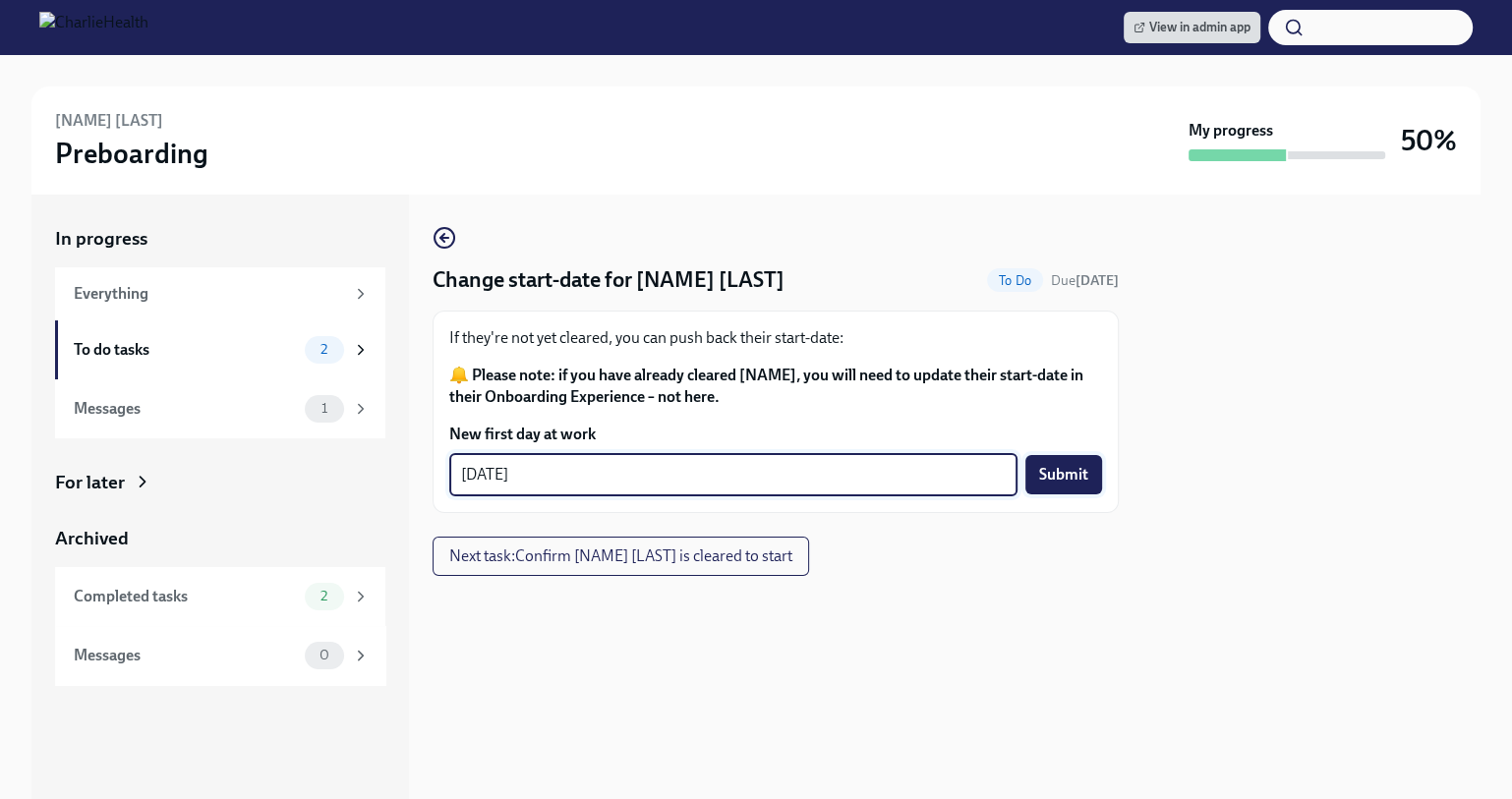 type on "[DATE]" 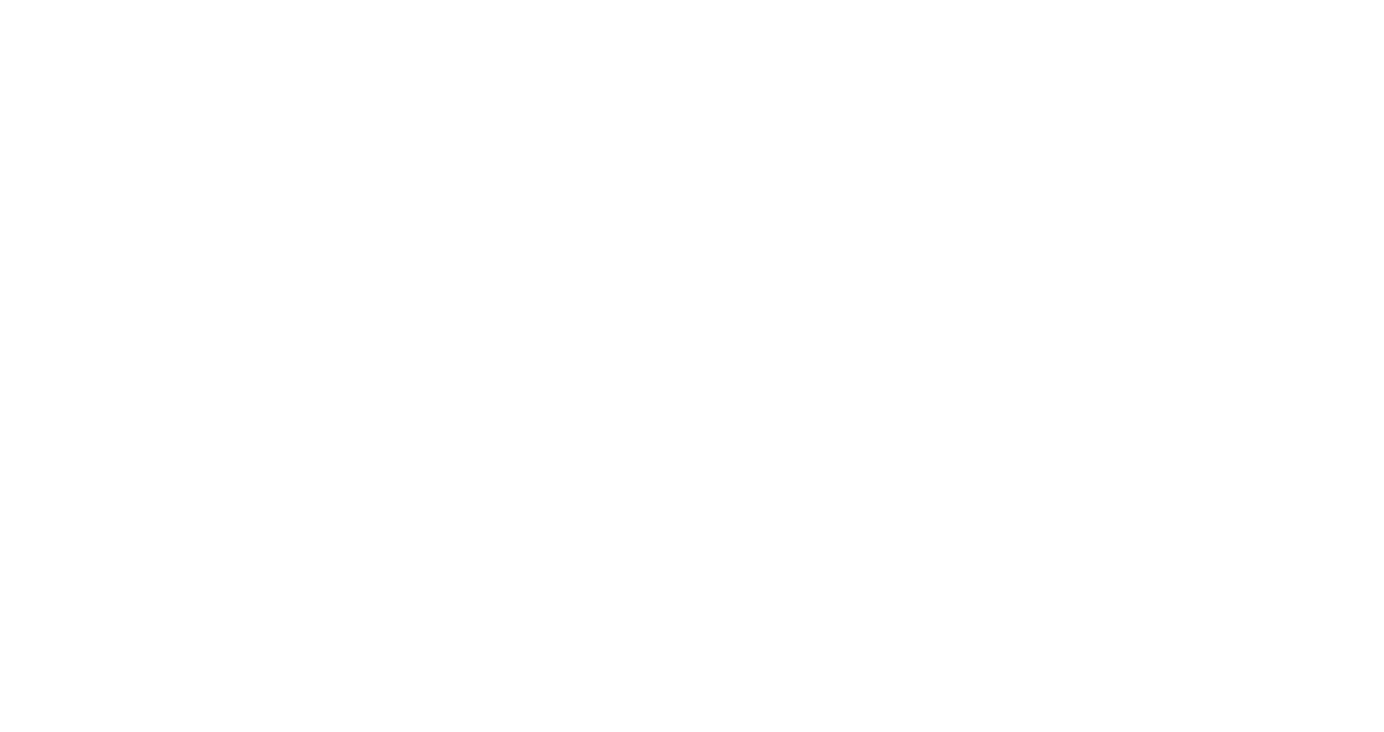 scroll, scrollTop: 0, scrollLeft: 0, axis: both 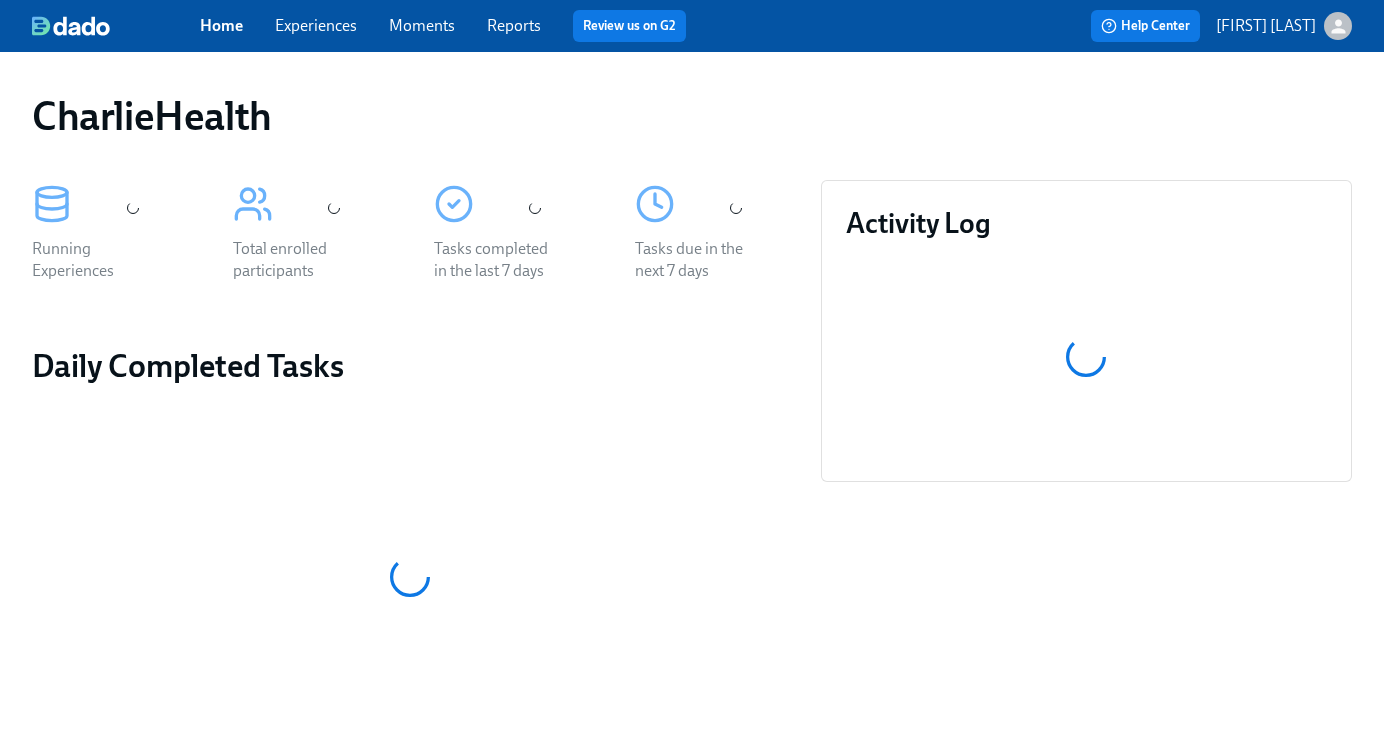 click on "Experiences" at bounding box center [316, 25] 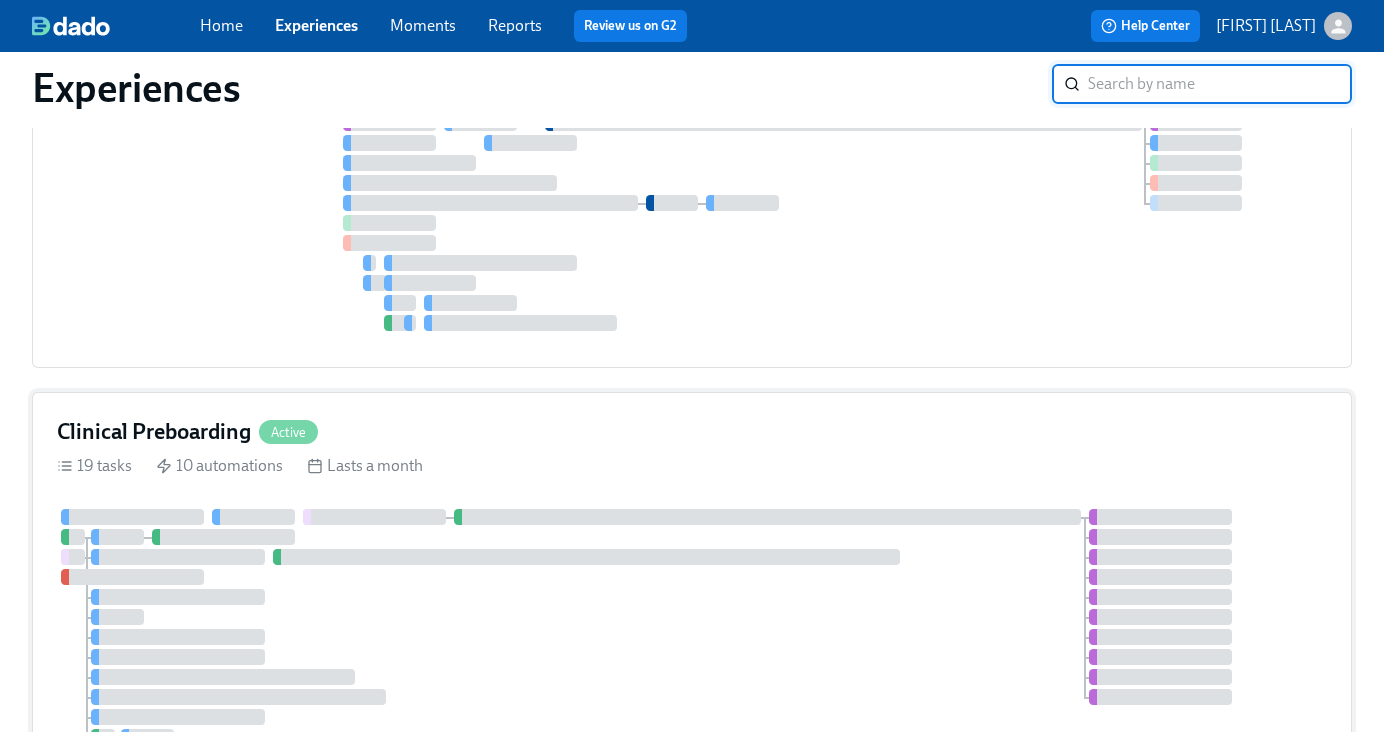 scroll, scrollTop: 389, scrollLeft: 0, axis: vertical 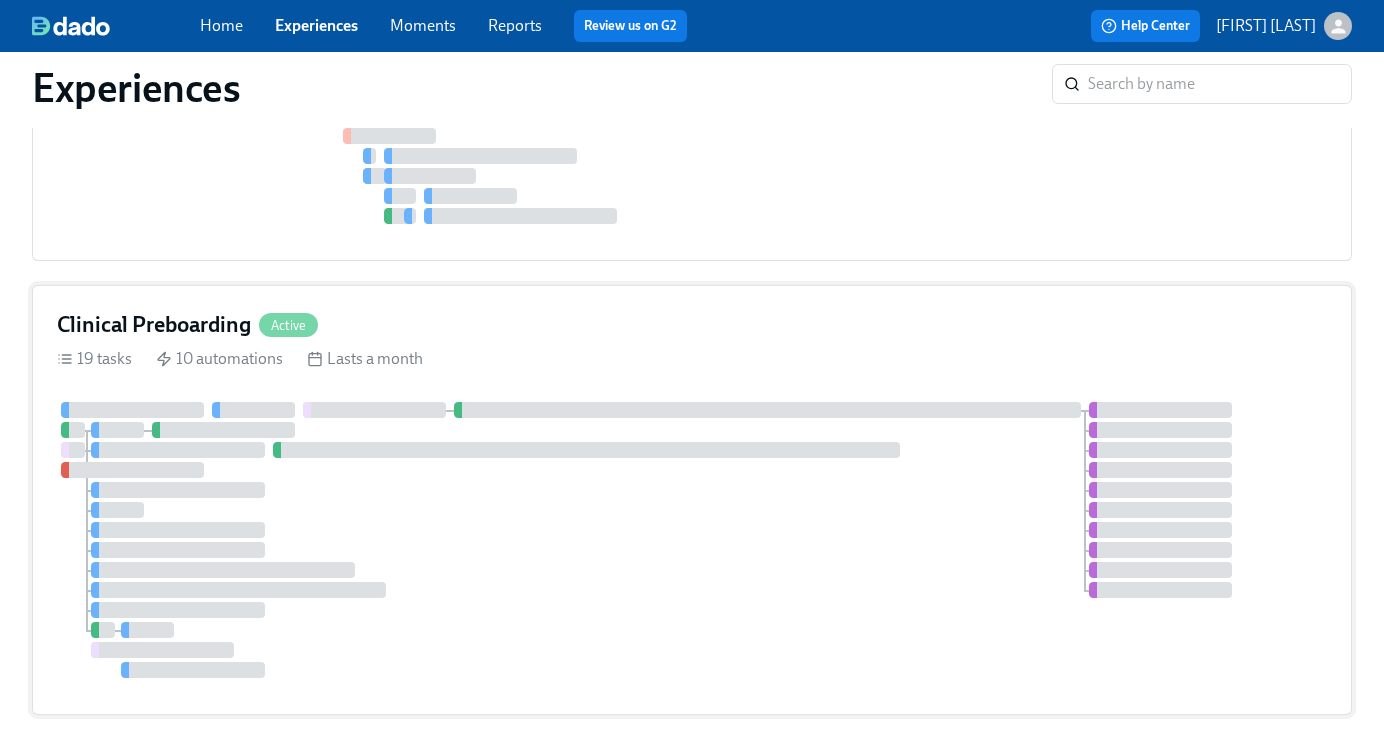 click on "Clinical Preboarding" at bounding box center (154, 325) 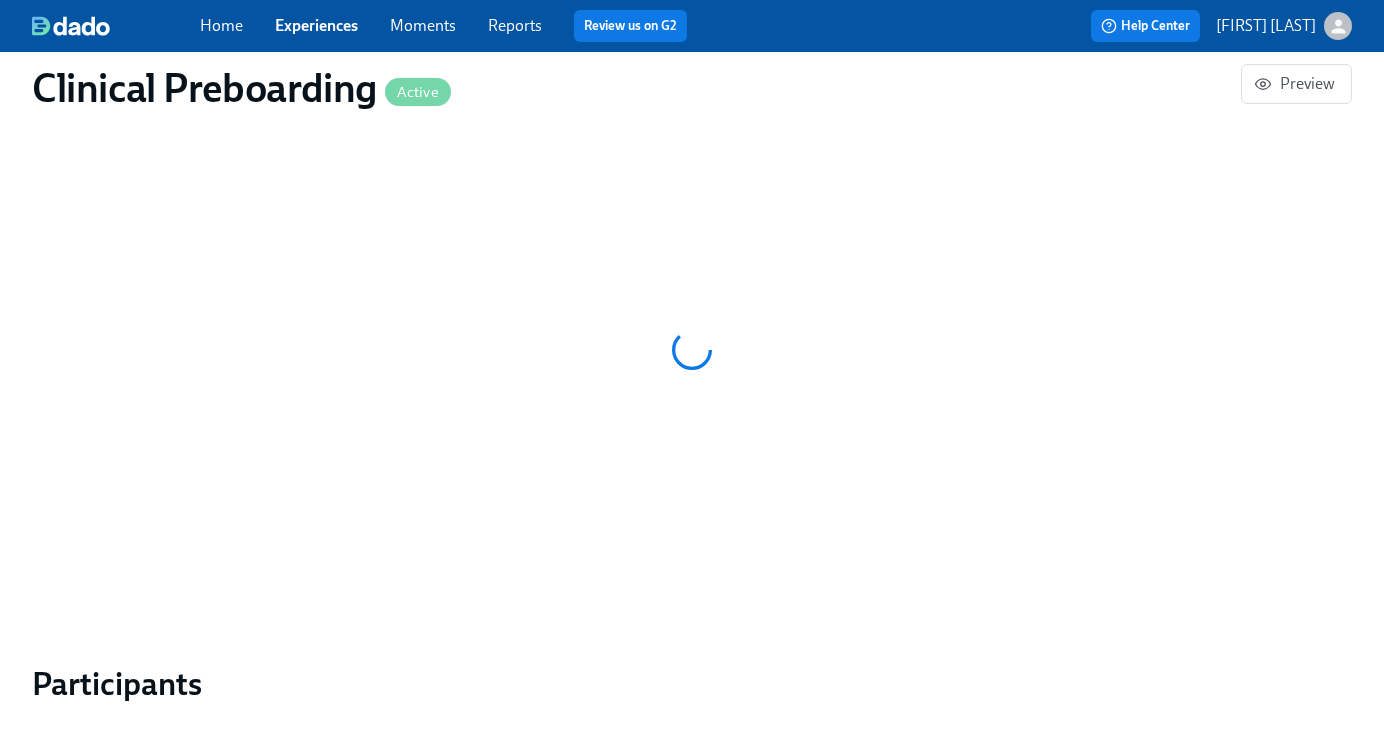 scroll, scrollTop: 1810, scrollLeft: 0, axis: vertical 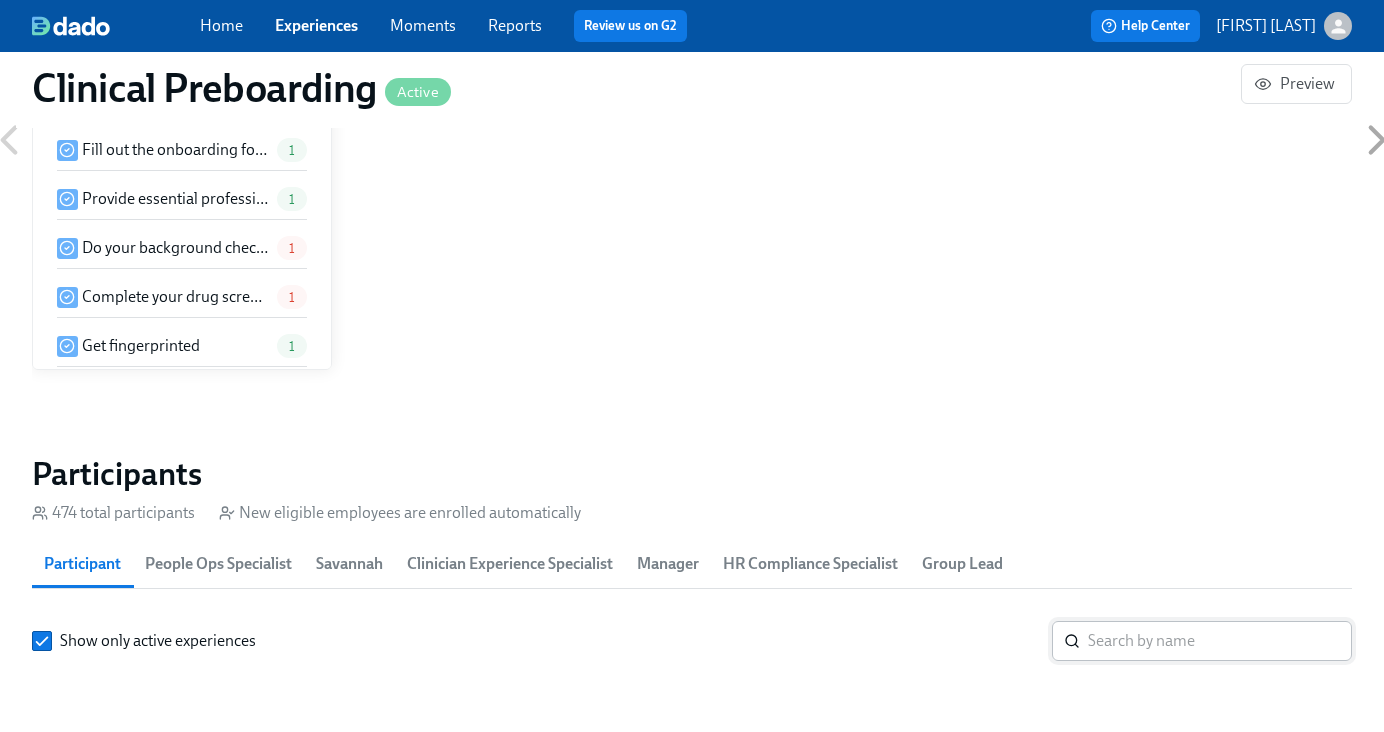 click at bounding box center (1220, 641) 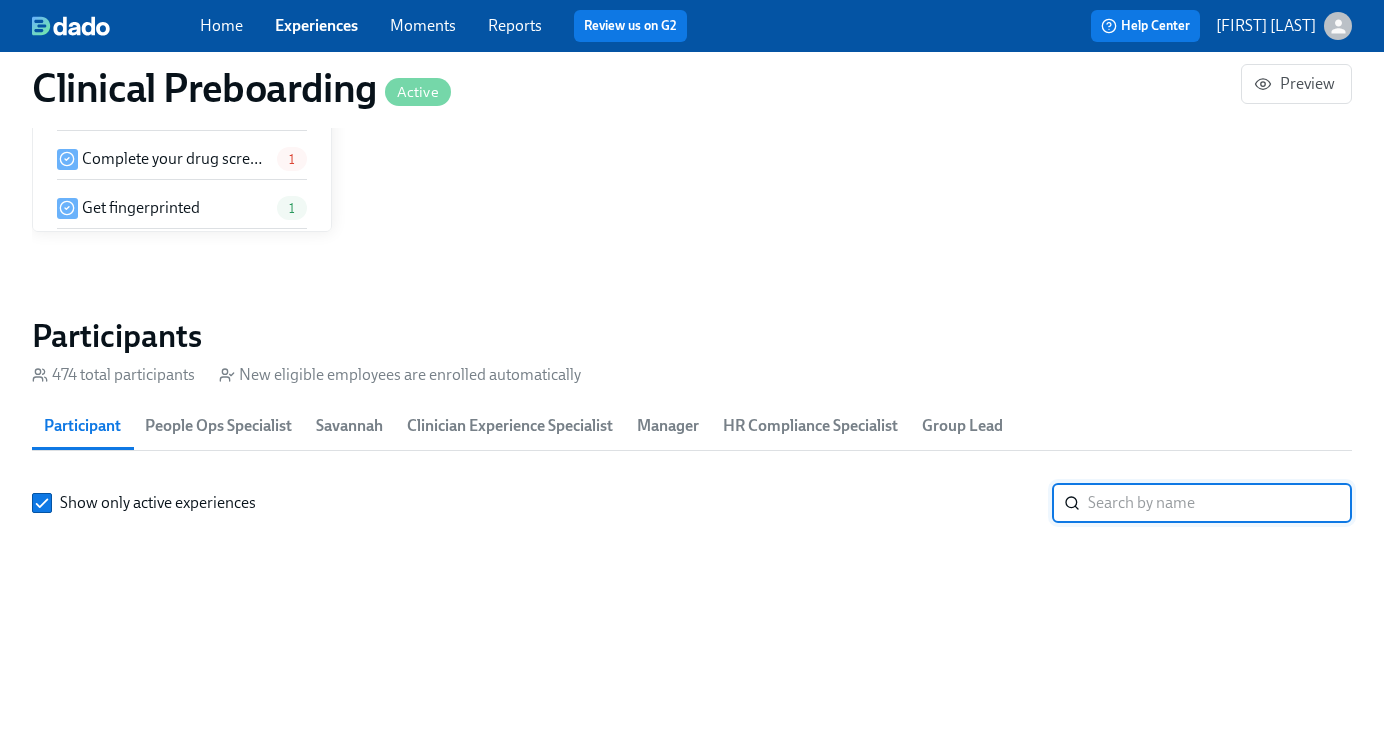 scroll, scrollTop: 0, scrollLeft: 22744, axis: horizontal 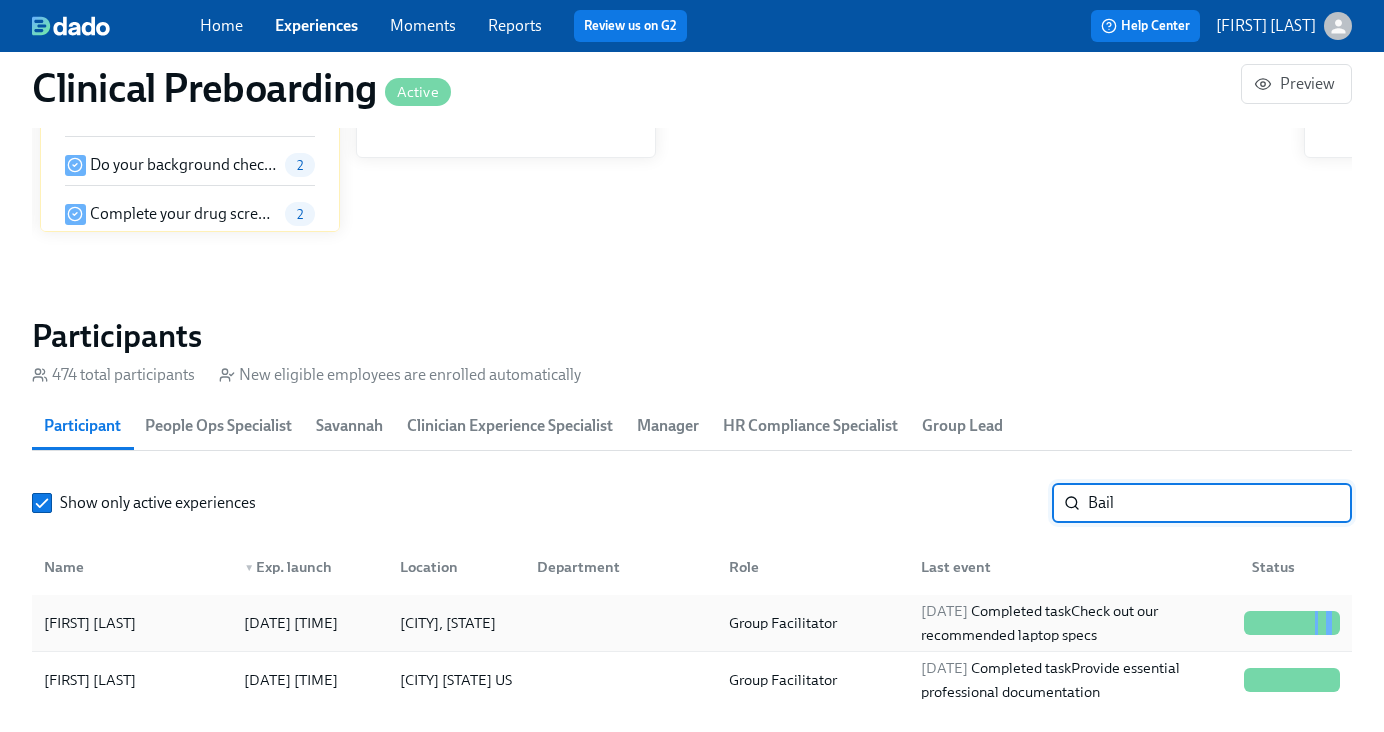 type on "Bail" 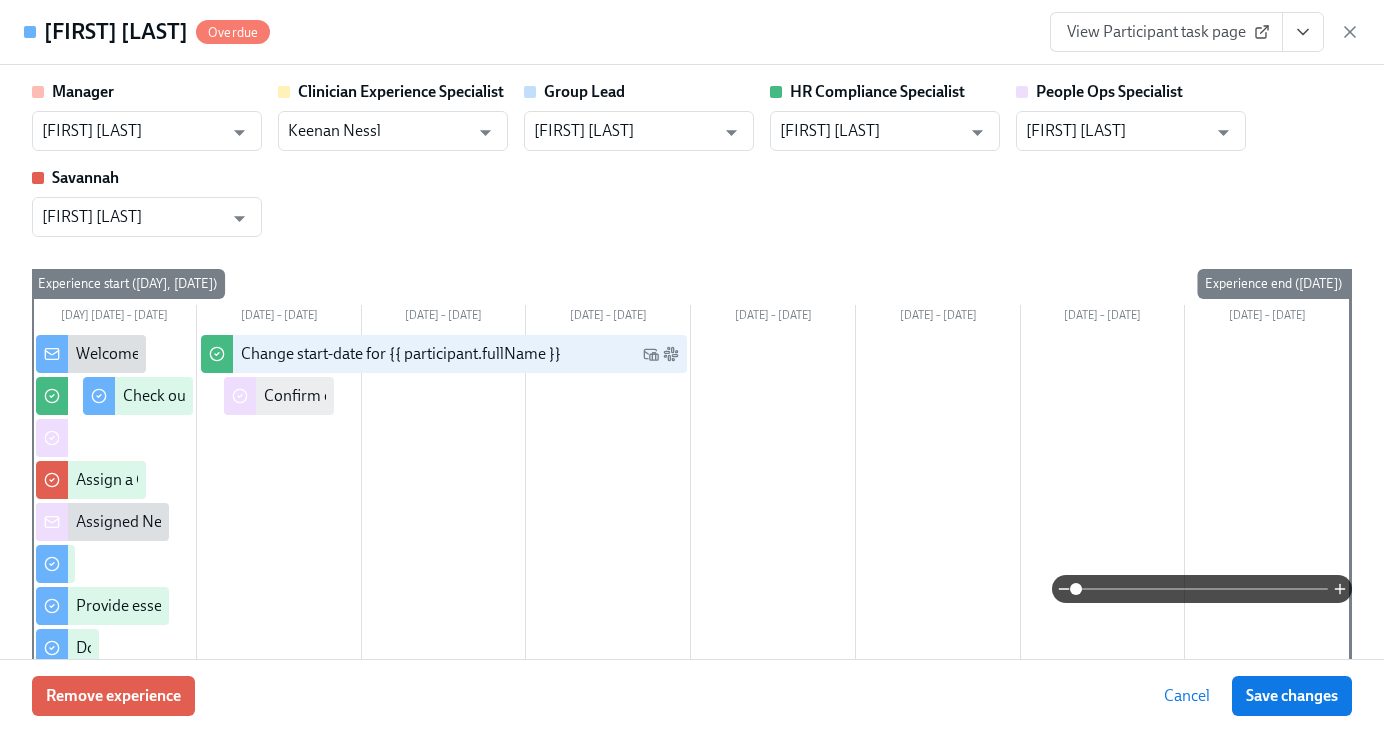 click 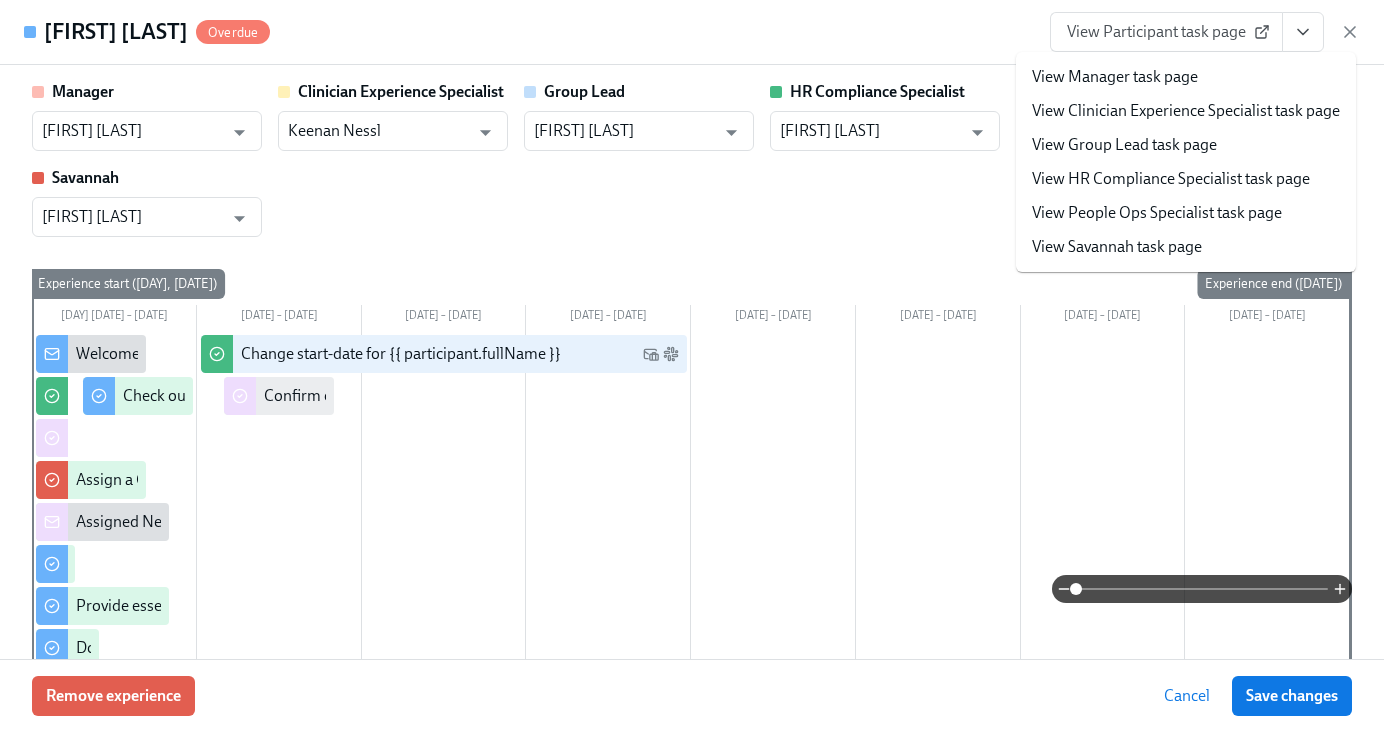 click on "View HR Compliance Specialist task page" at bounding box center [1171, 179] 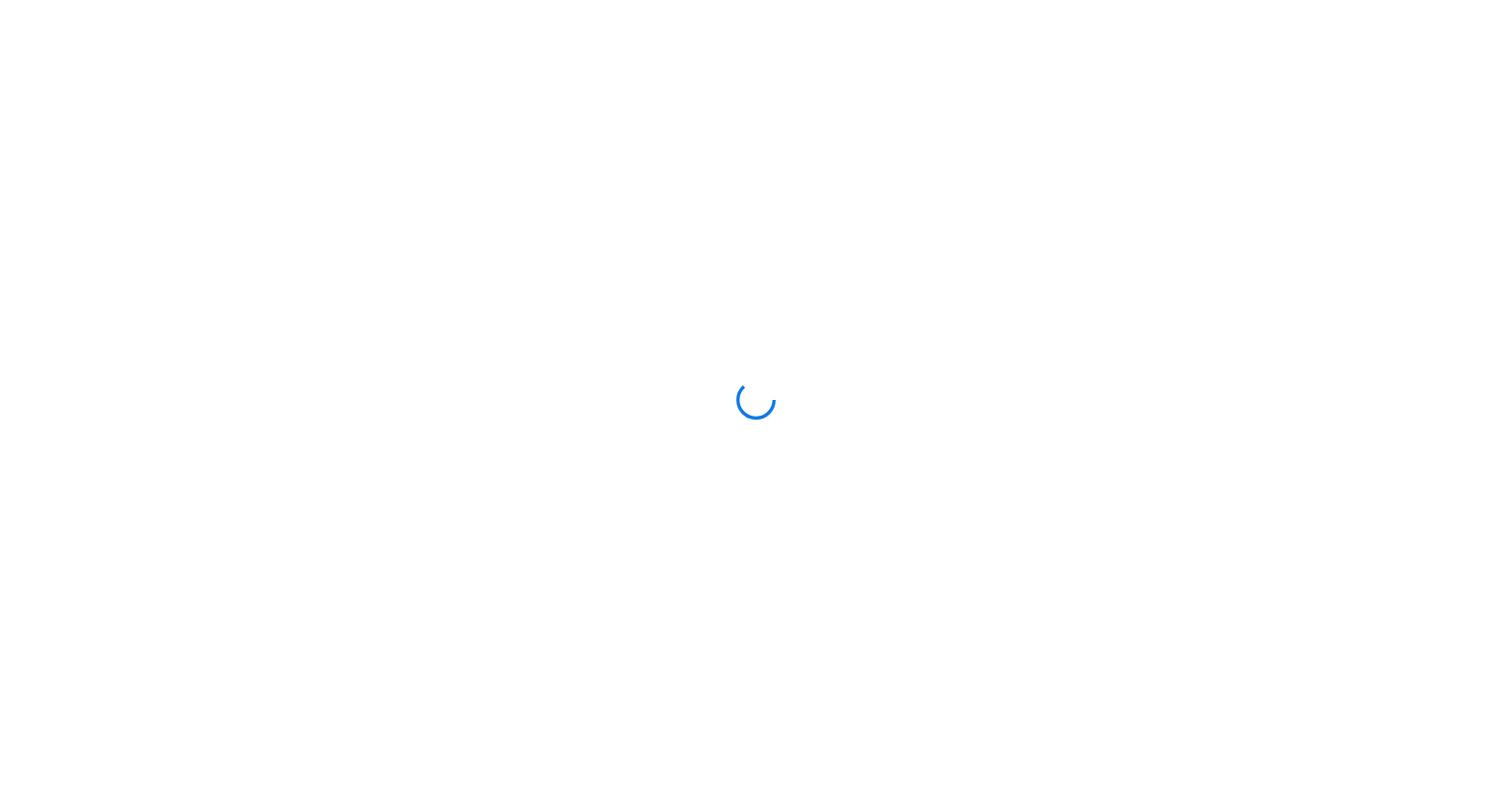 scroll, scrollTop: 0, scrollLeft: 0, axis: both 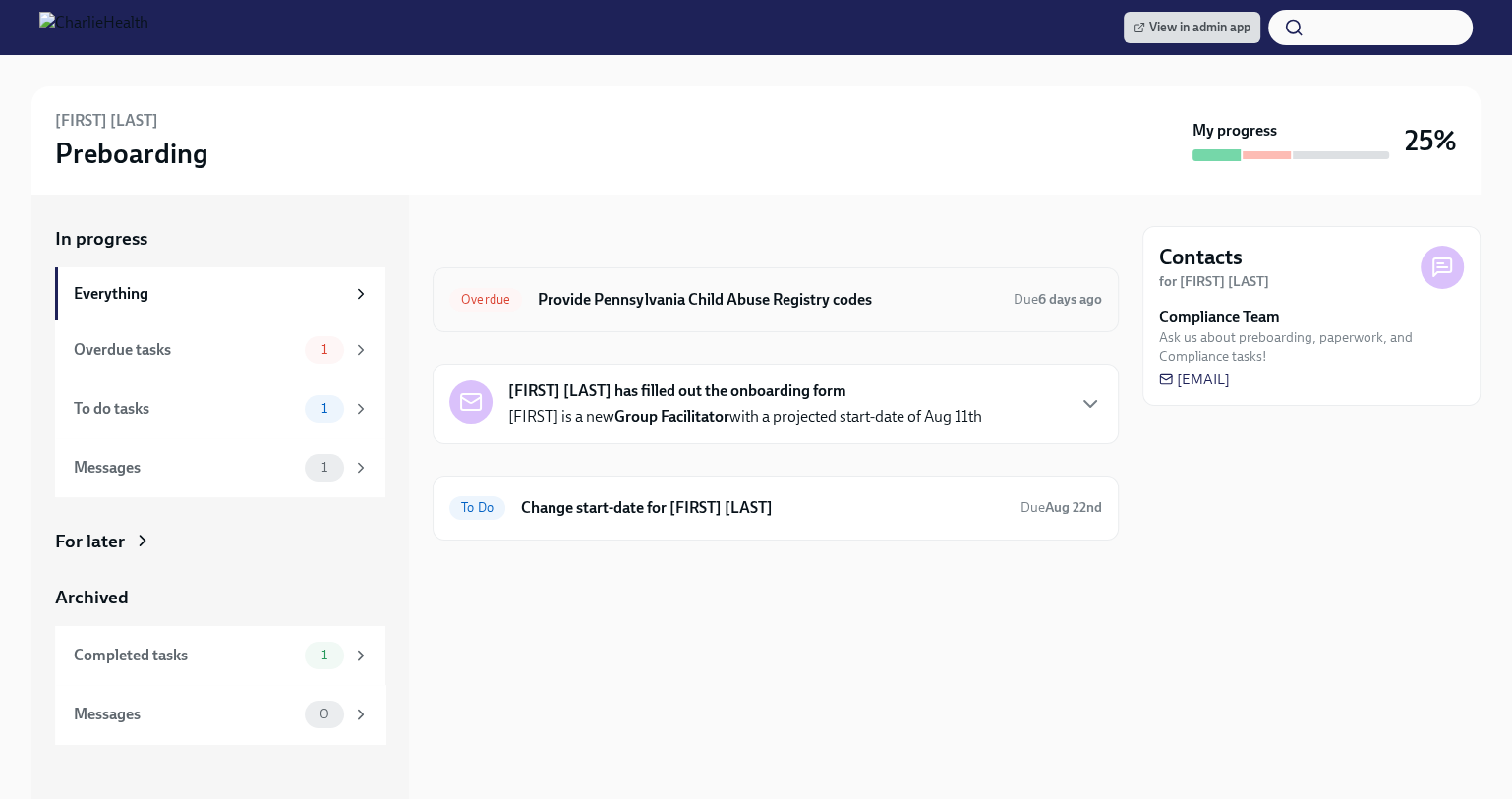 click on "Provide Pennsylvania Child Abuse Registry codes" at bounding box center (768, 300) 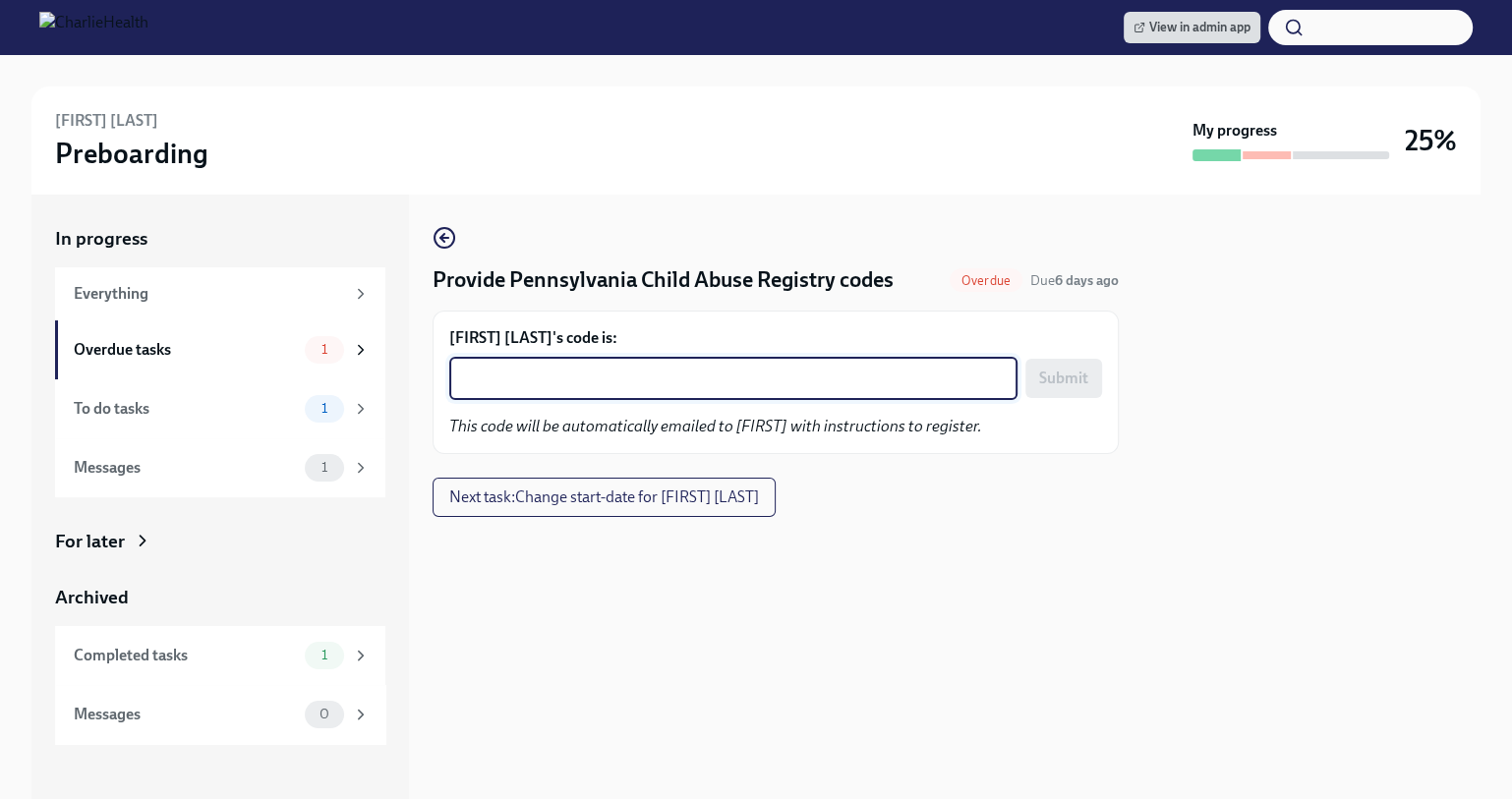 click on "Bailey Nelms's code is:" at bounding box center [733, 378] 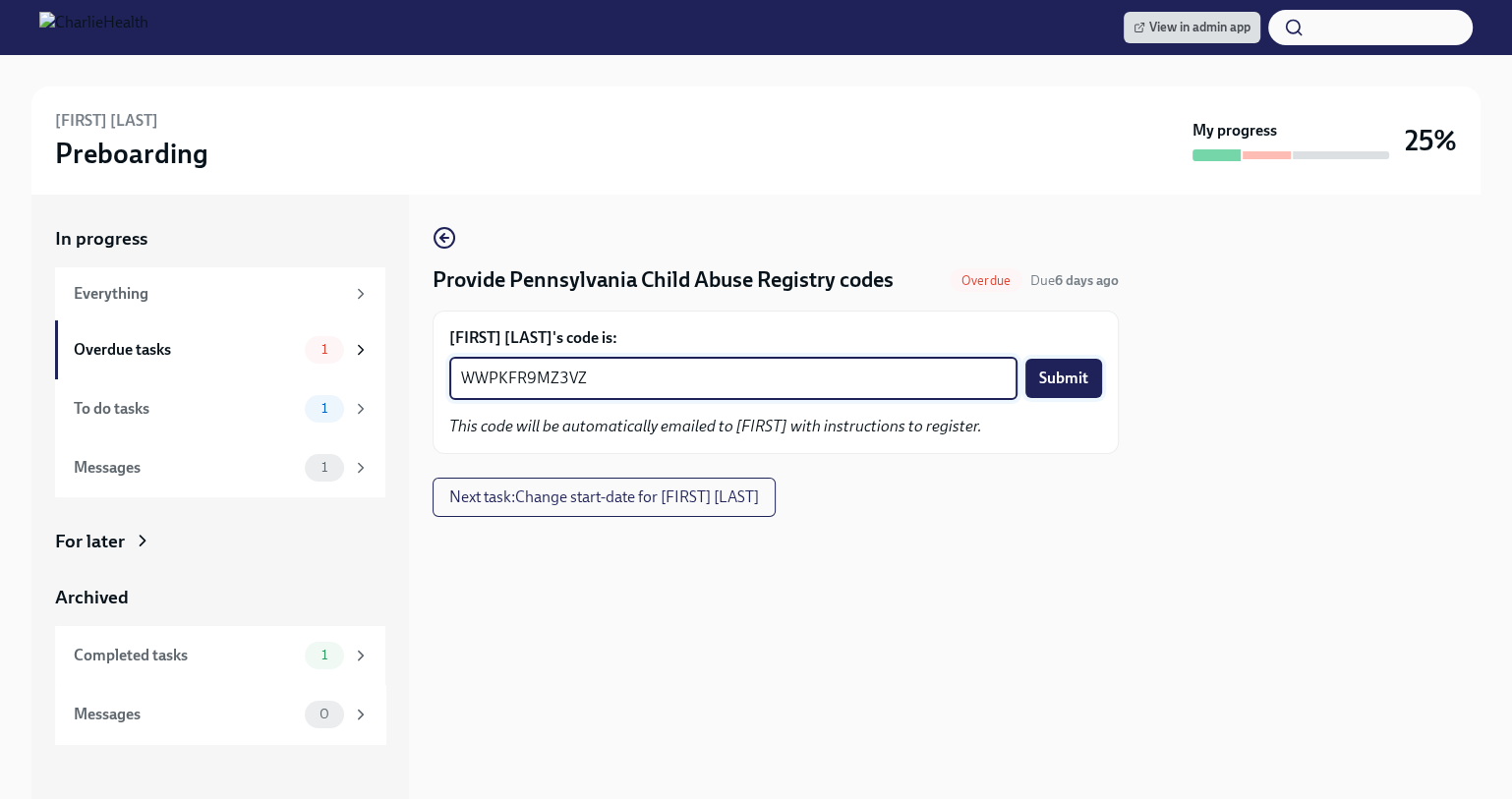 type on "WWPKFR9MZ3VZ" 